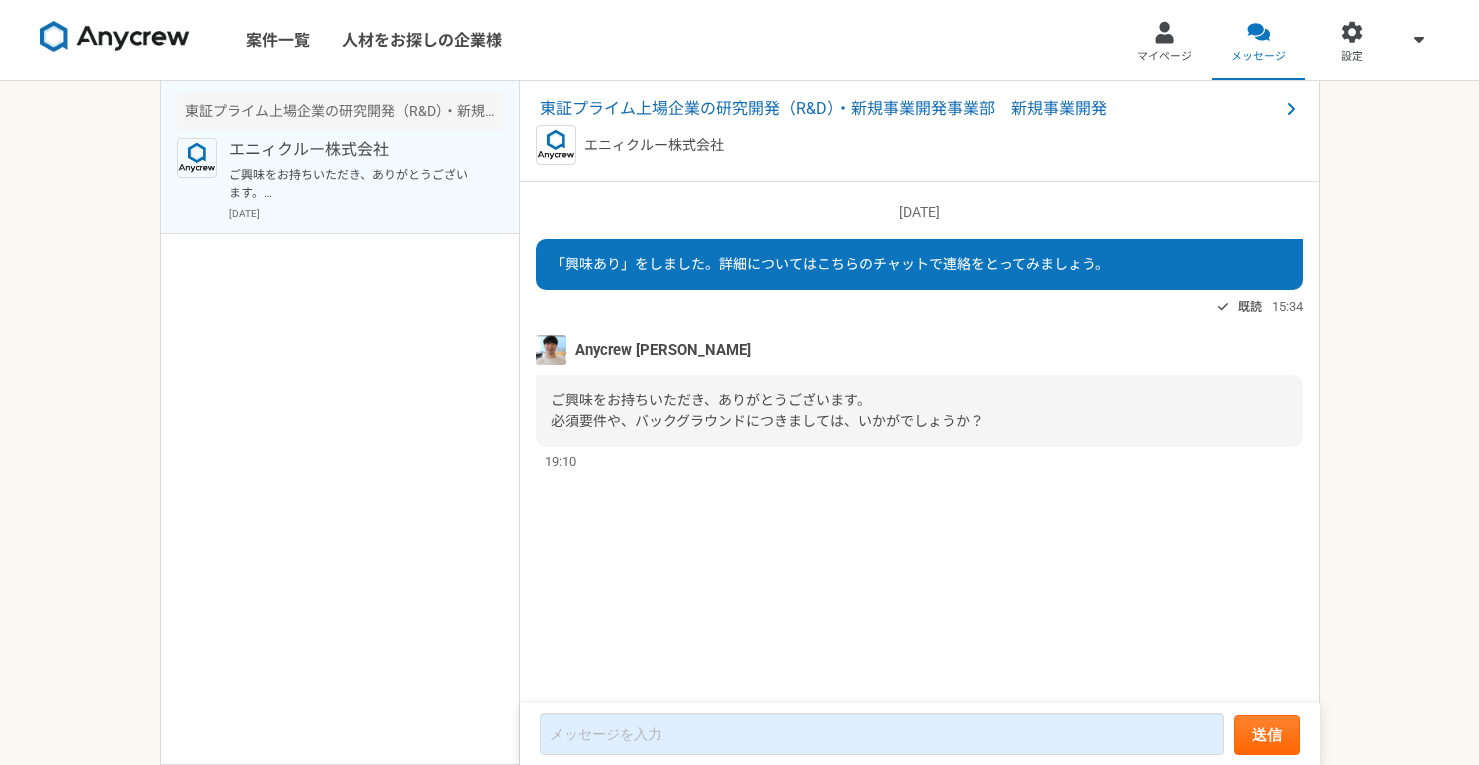scroll, scrollTop: 0, scrollLeft: 0, axis: both 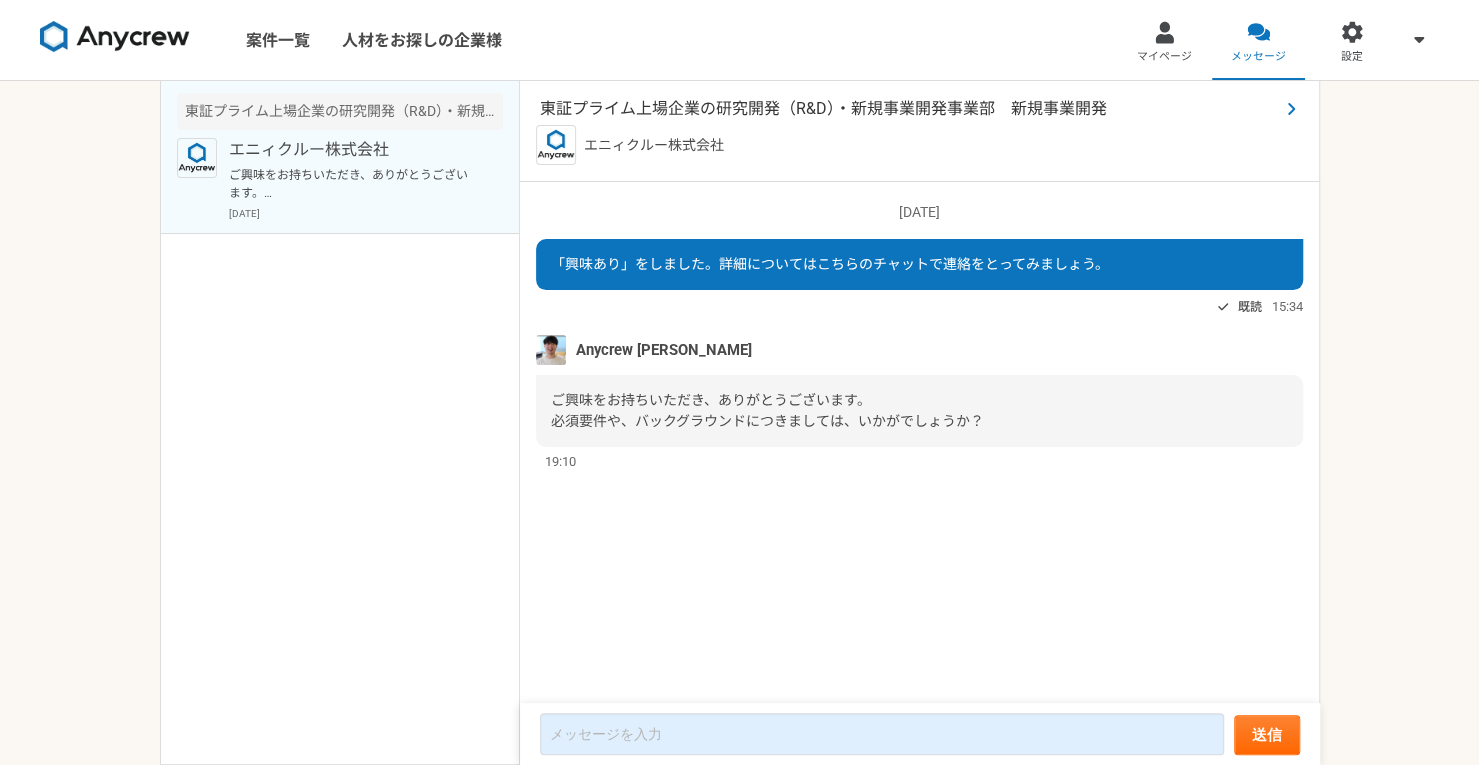 click on "東証プライム上場企業の研究開発（R&D）・新規事業開発事業部　新規事業開発" at bounding box center [909, 109] 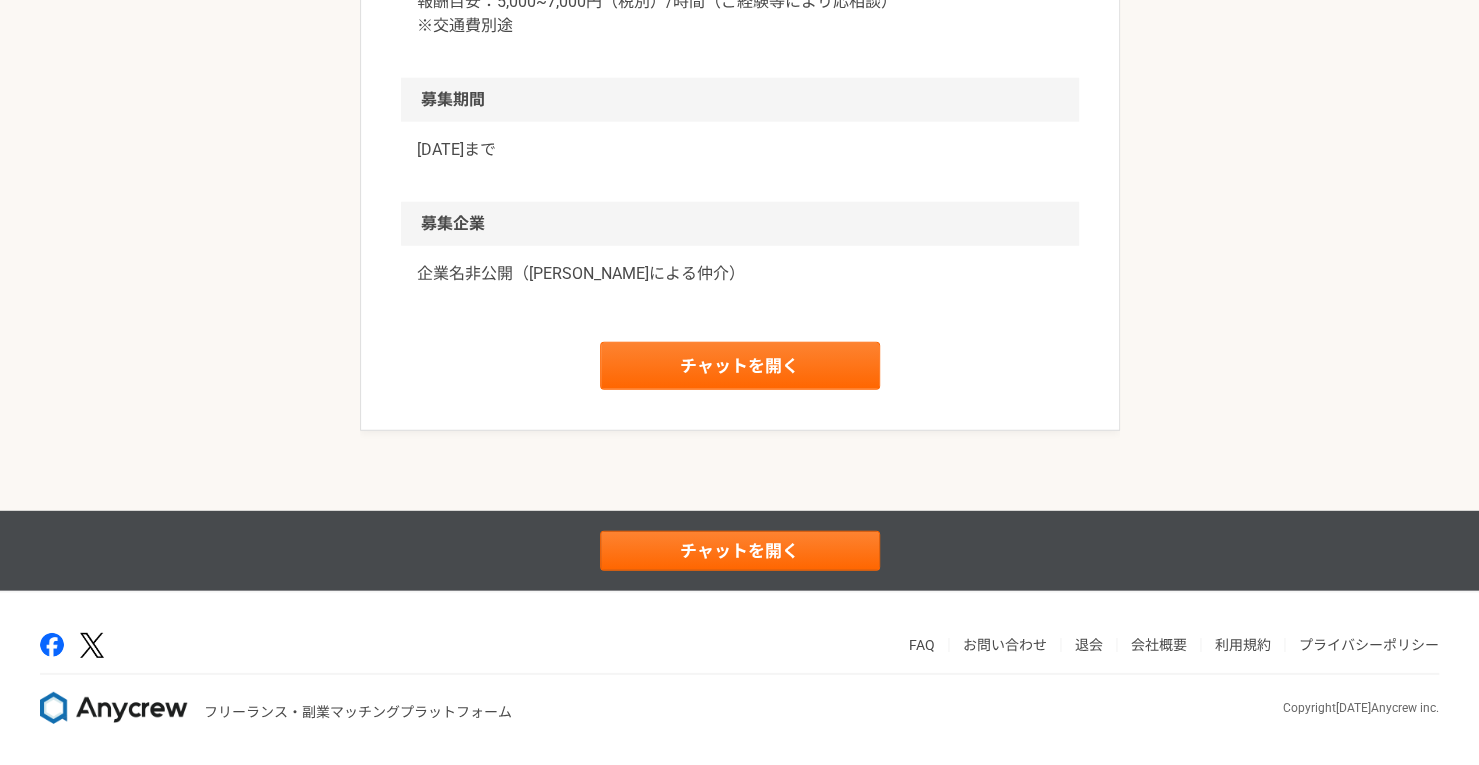 scroll, scrollTop: 3061, scrollLeft: 0, axis: vertical 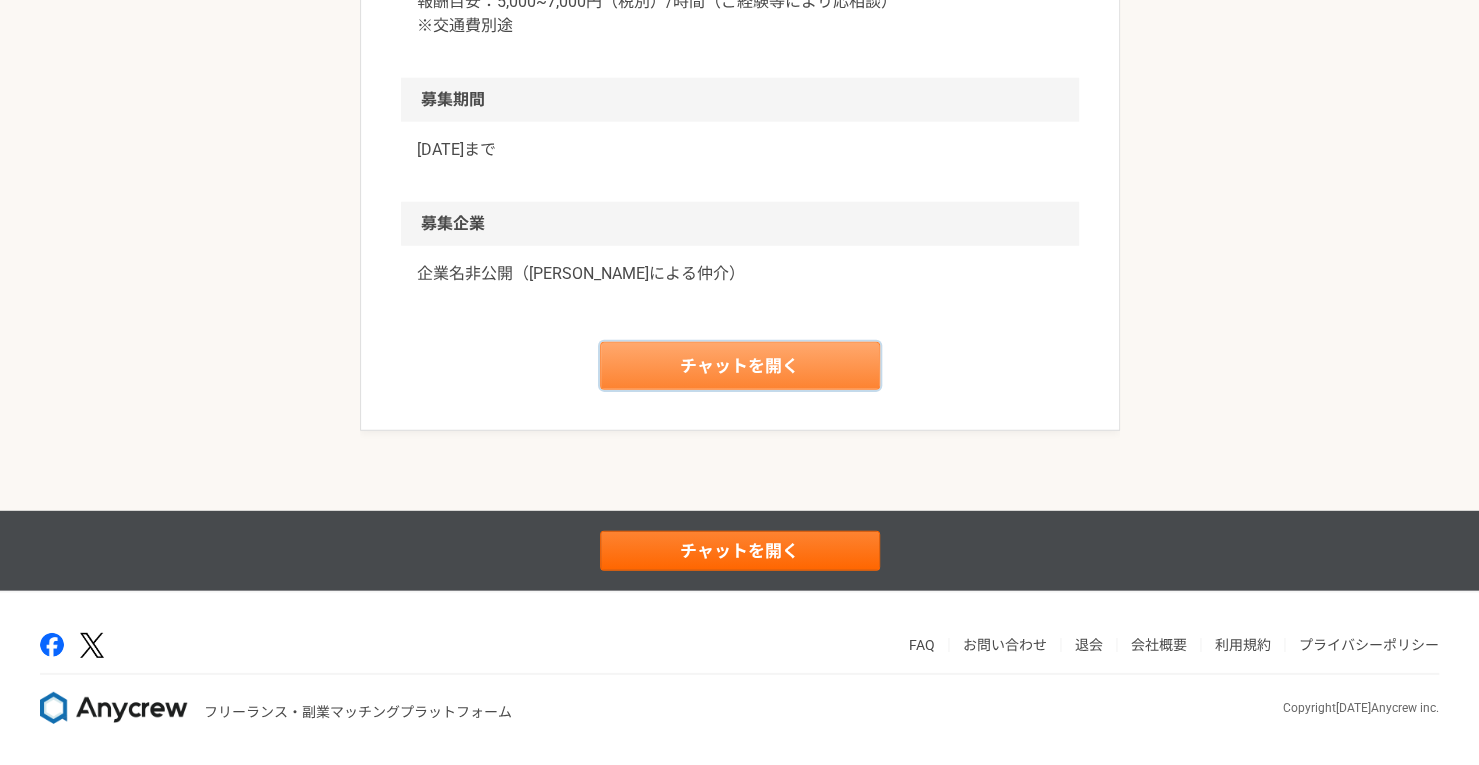 click on "チャットを開く" at bounding box center (740, 366) 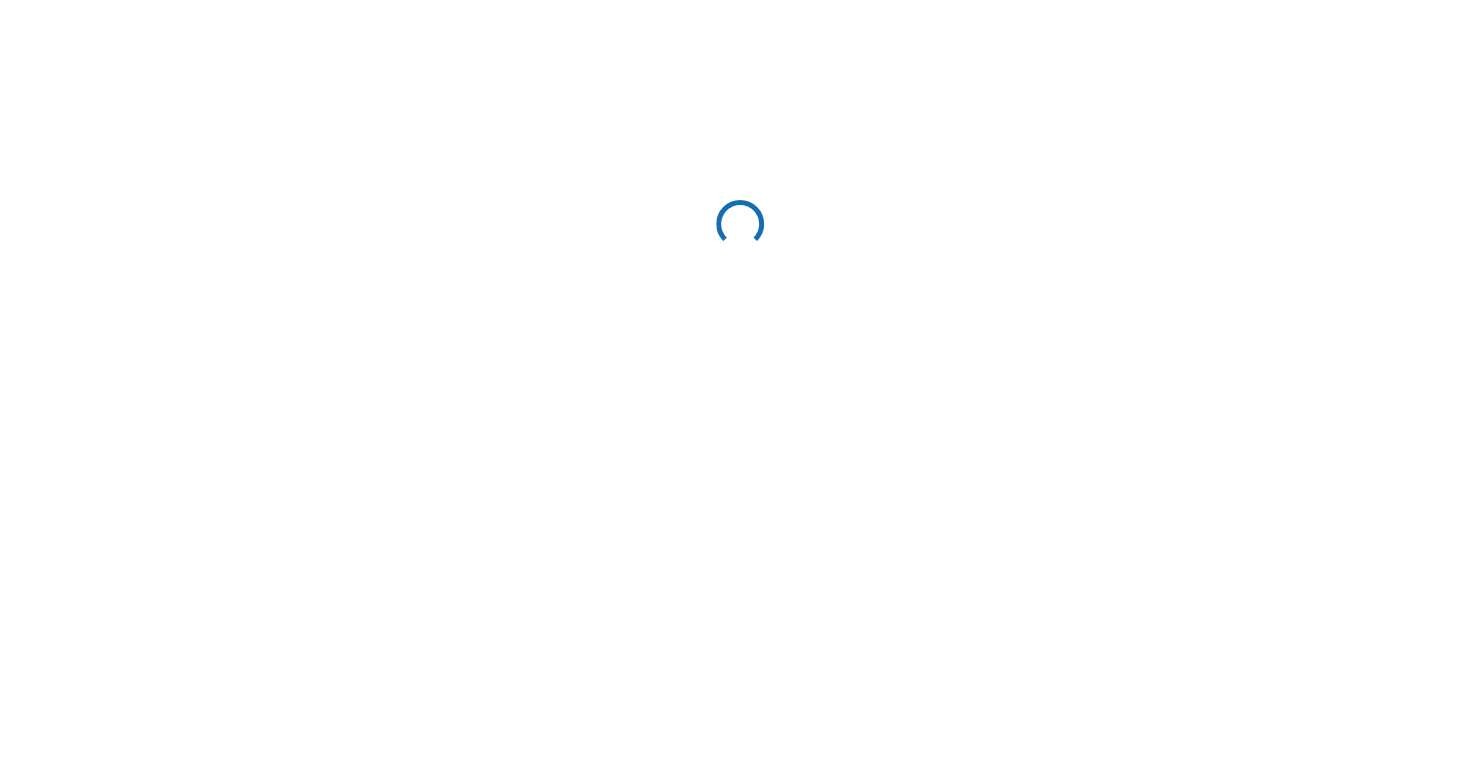 scroll, scrollTop: 0, scrollLeft: 0, axis: both 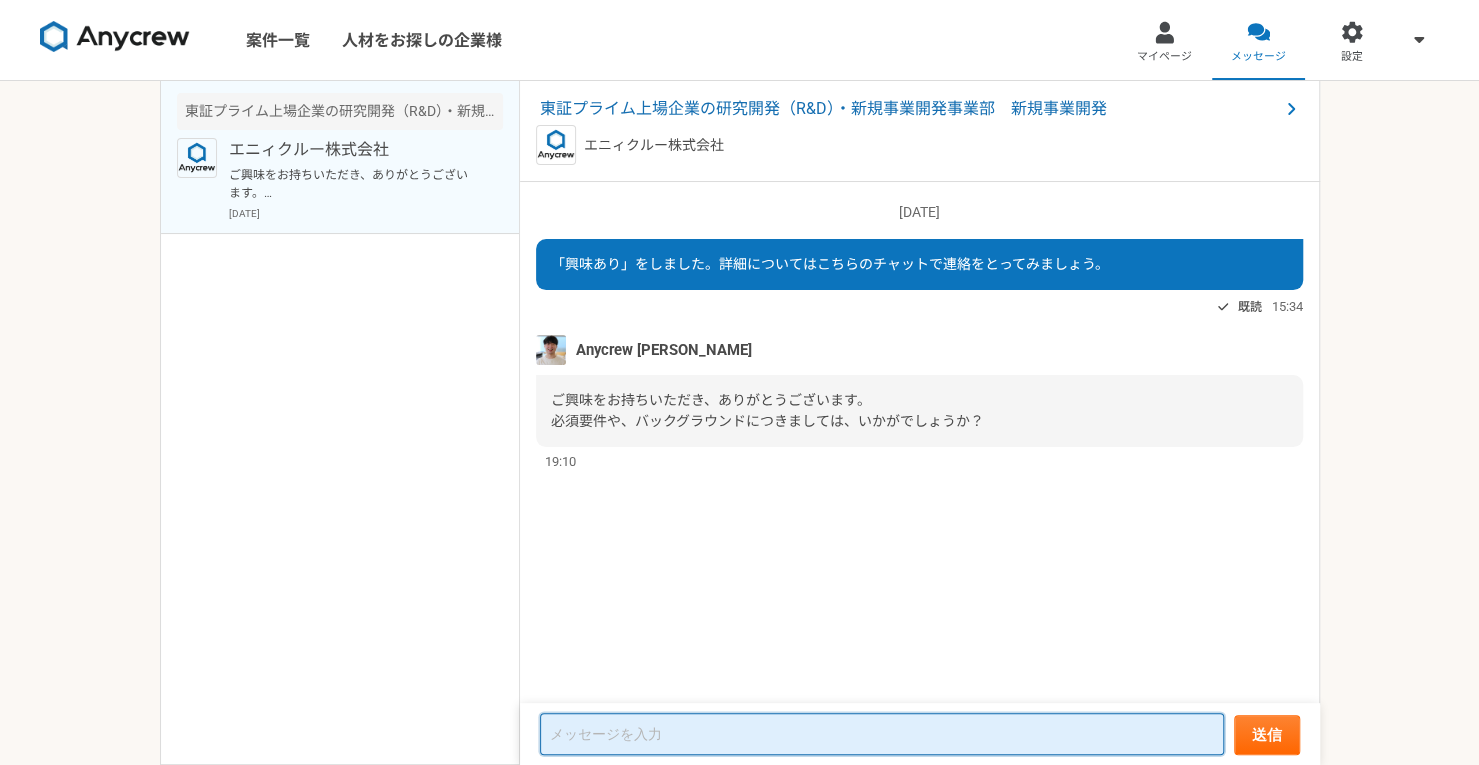 click at bounding box center [882, 734] 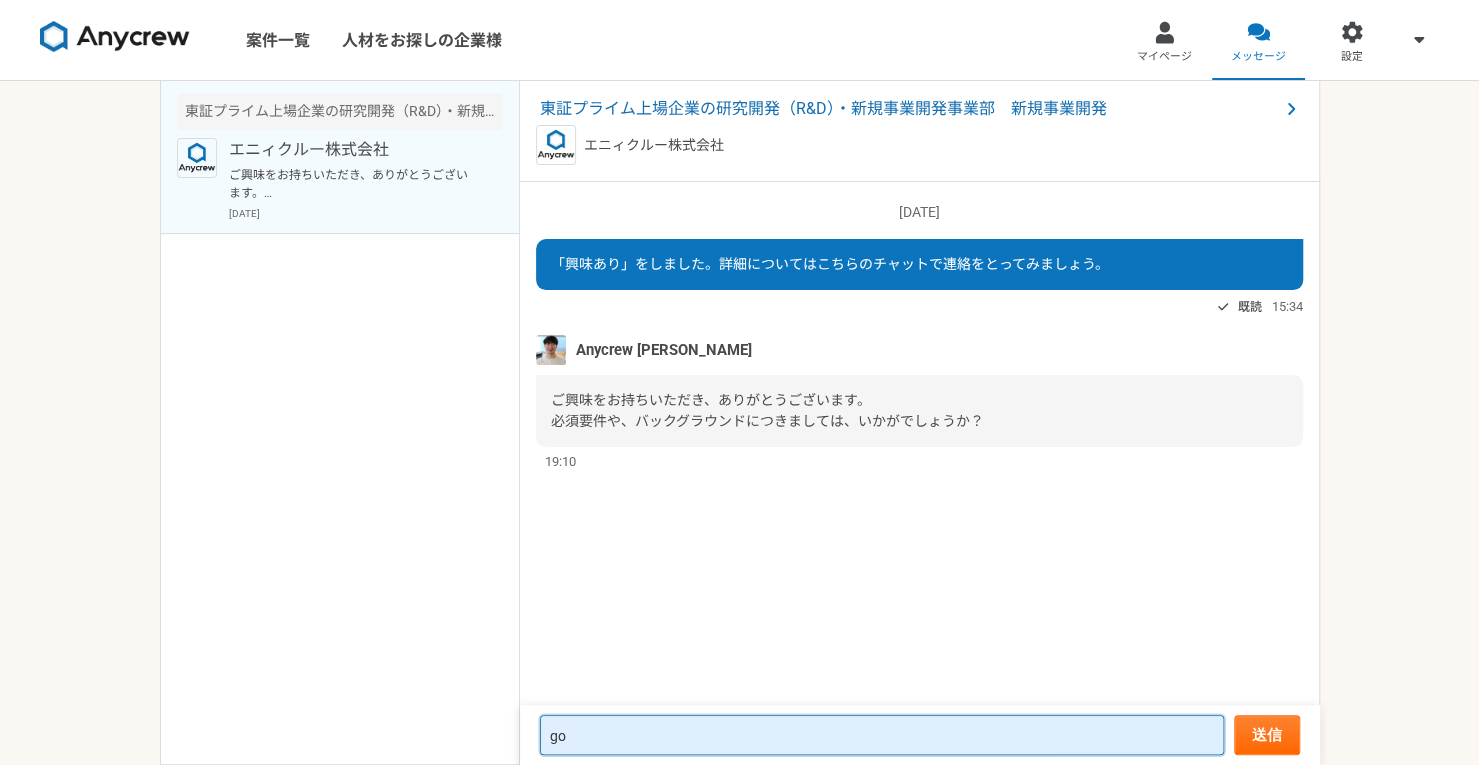 type on "g" 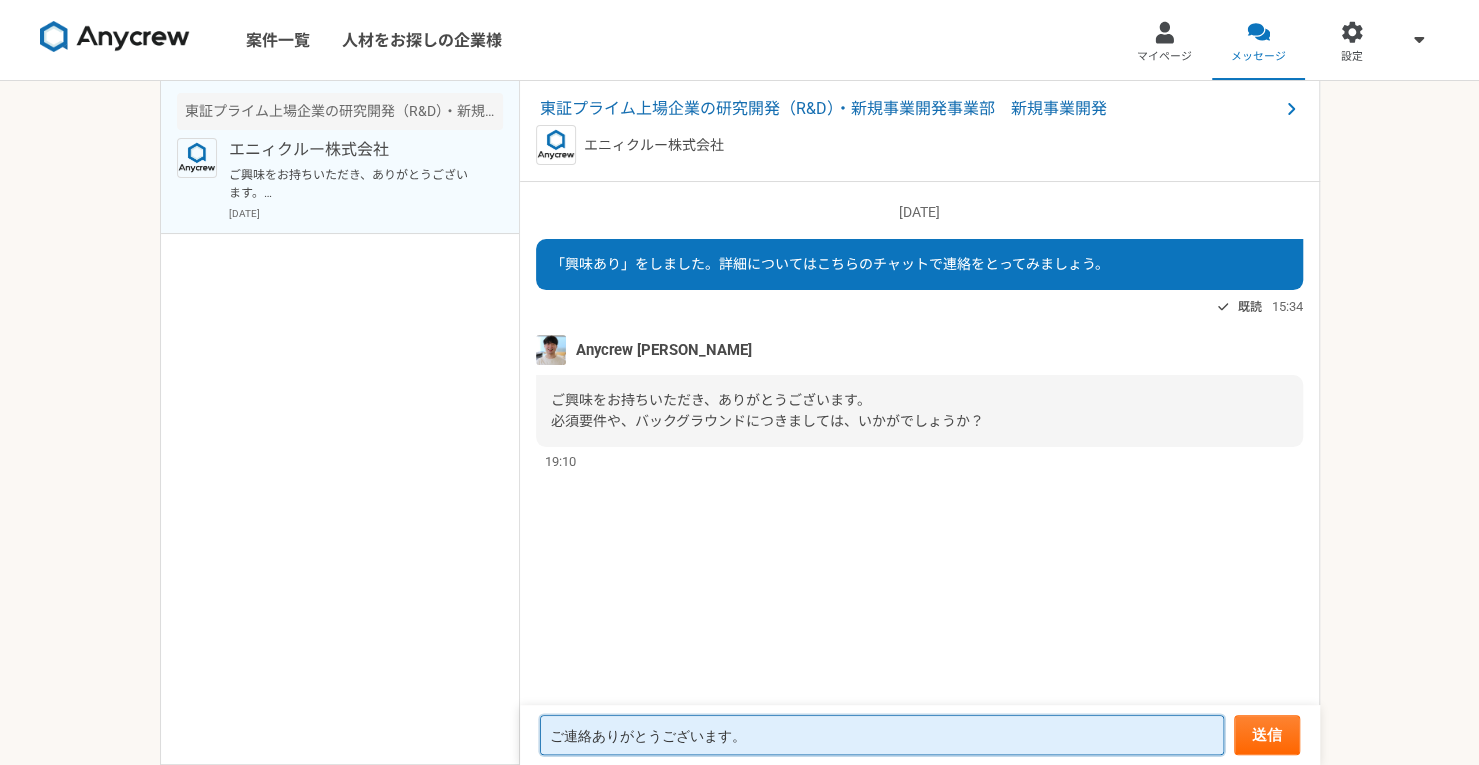 drag, startPoint x: 886, startPoint y: 734, endPoint x: 78, endPoint y: 576, distance: 823.3031 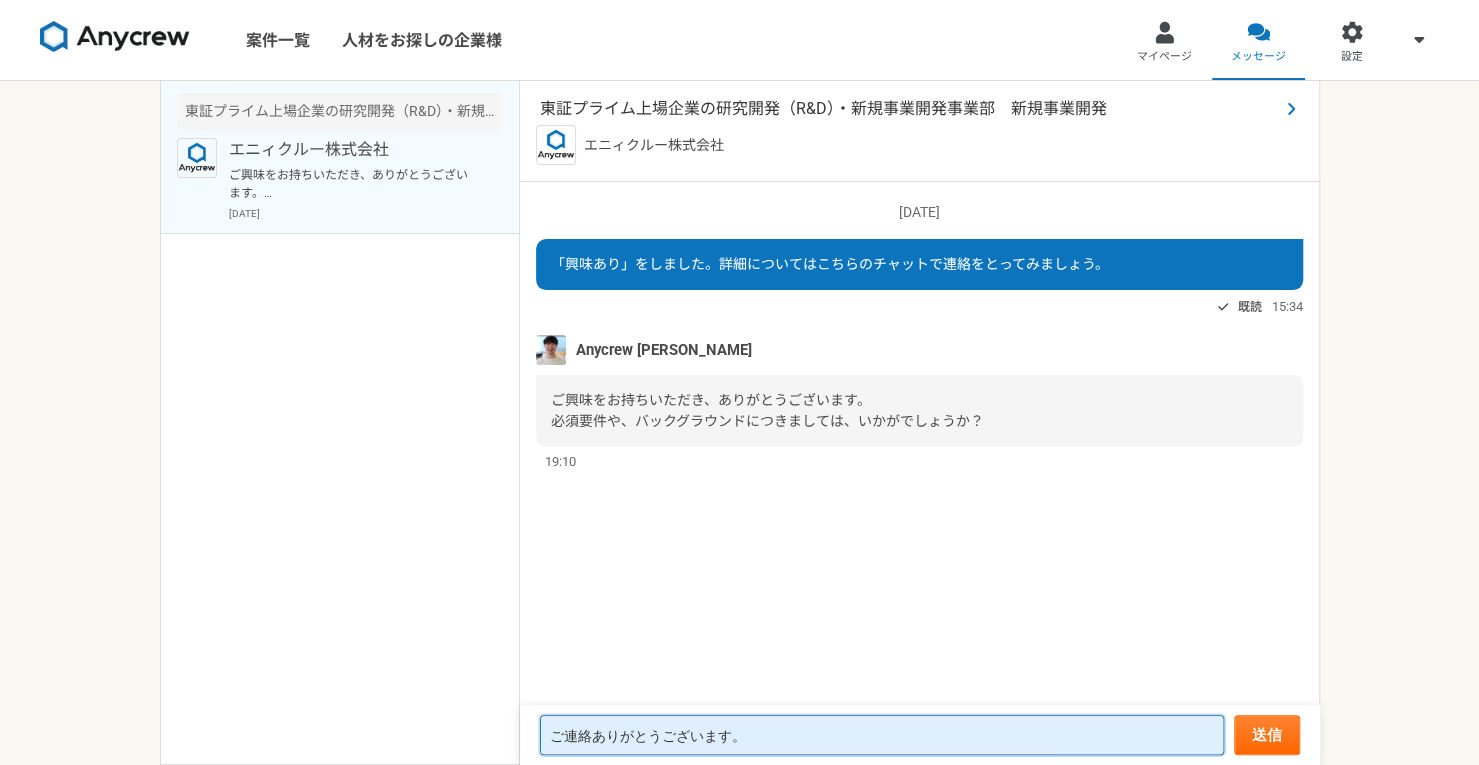 type on "ご連絡ありがとうございます。" 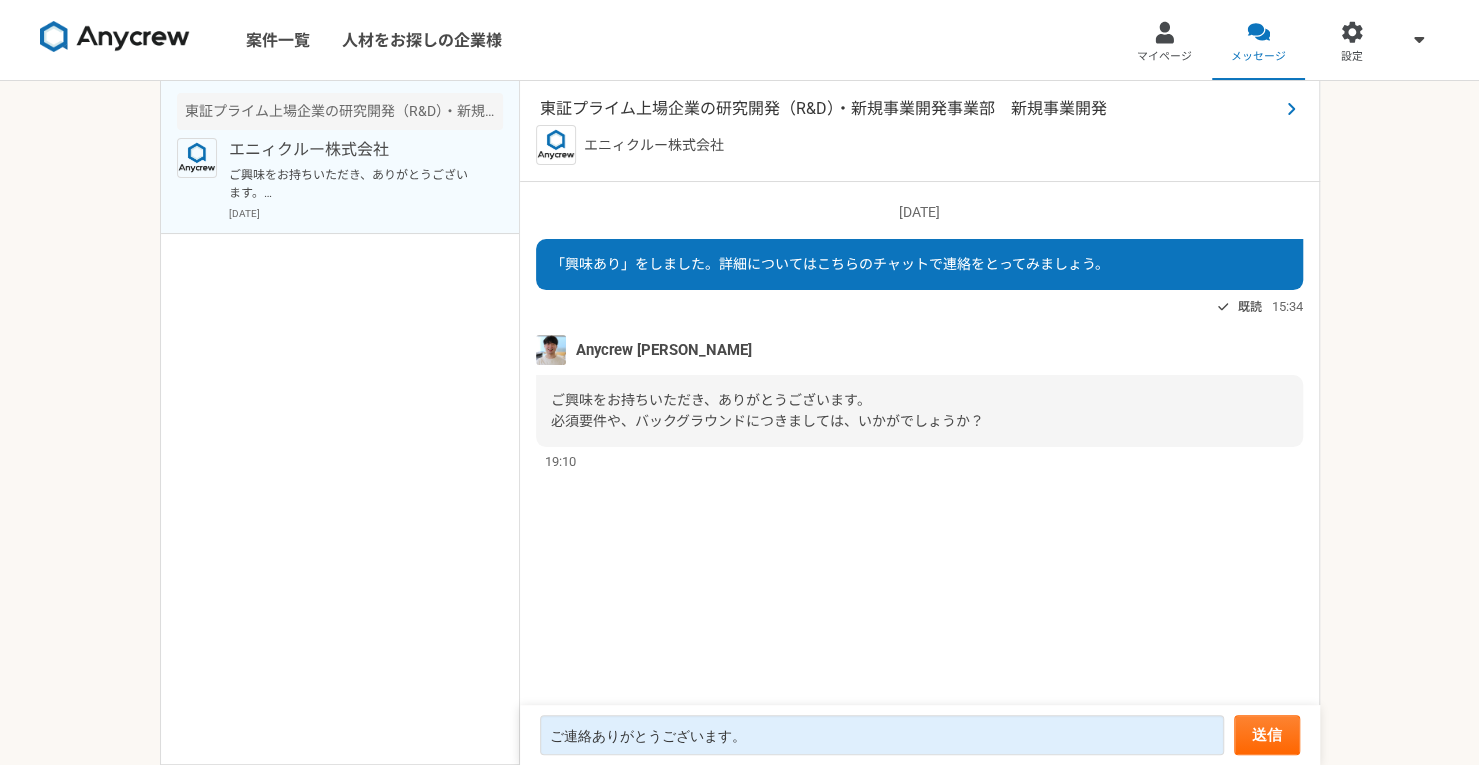 click on "東証プライム上場企業の研究開発（R&D）・新規事業開発事業部　新規事業開発" at bounding box center (909, 109) 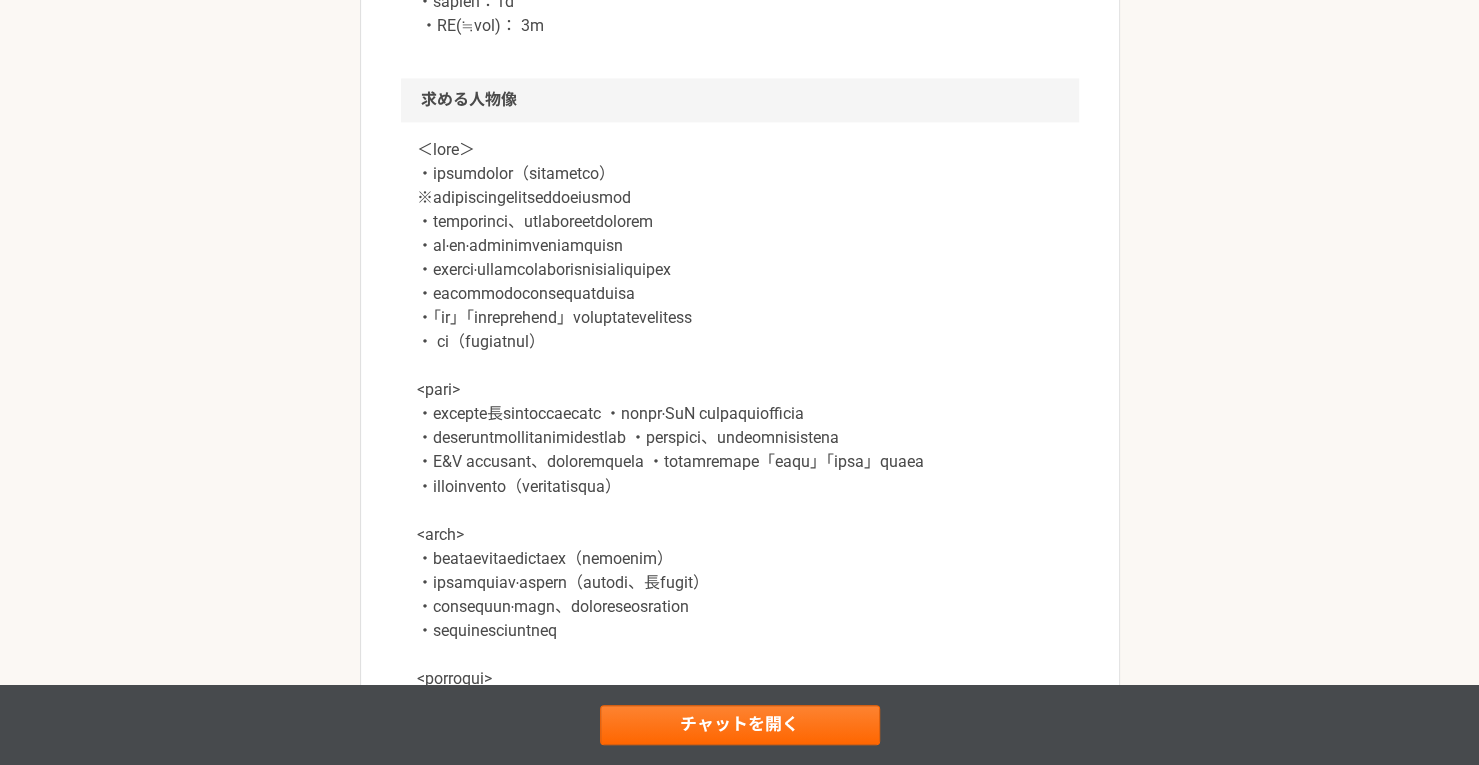 scroll, scrollTop: 1733, scrollLeft: 0, axis: vertical 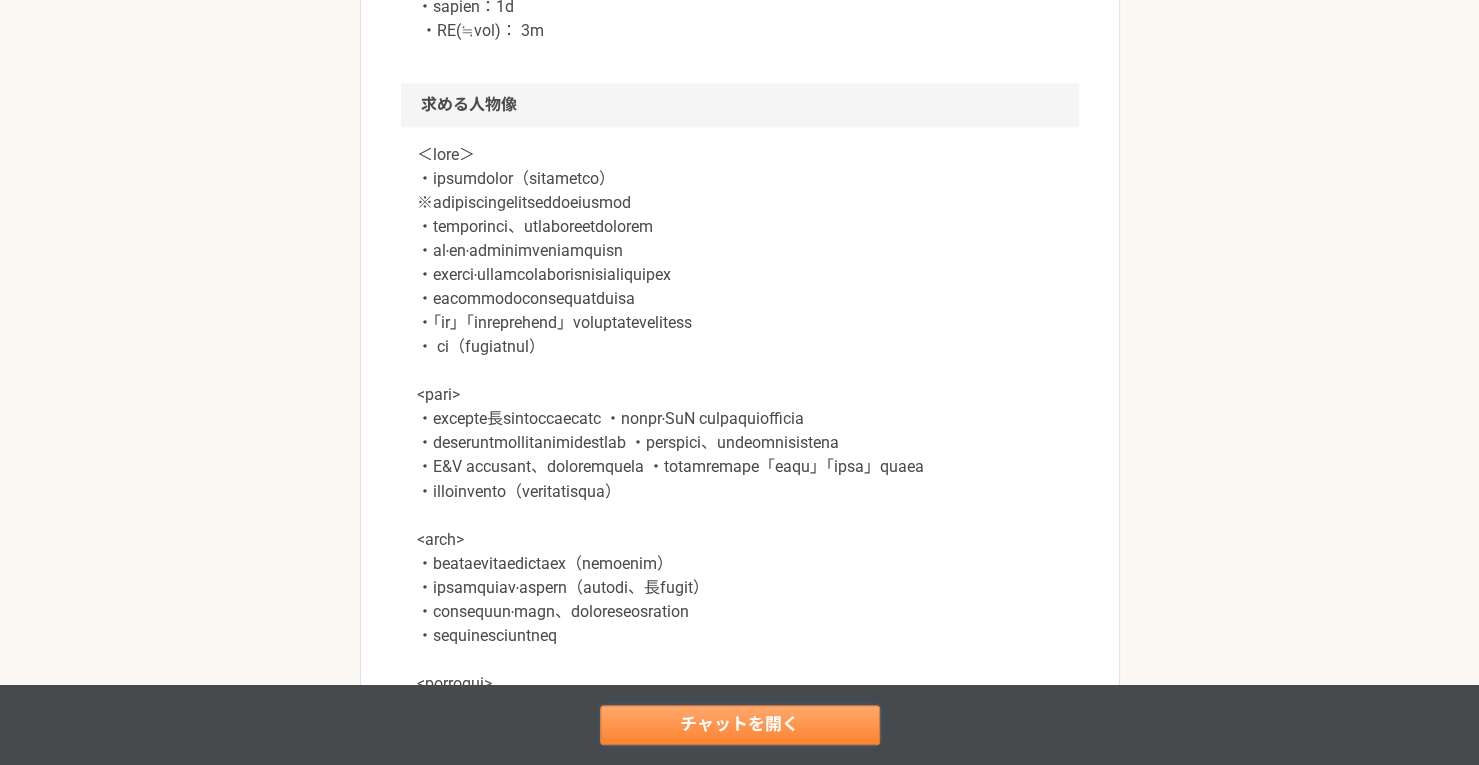 click on "チャットを開く" at bounding box center [740, 725] 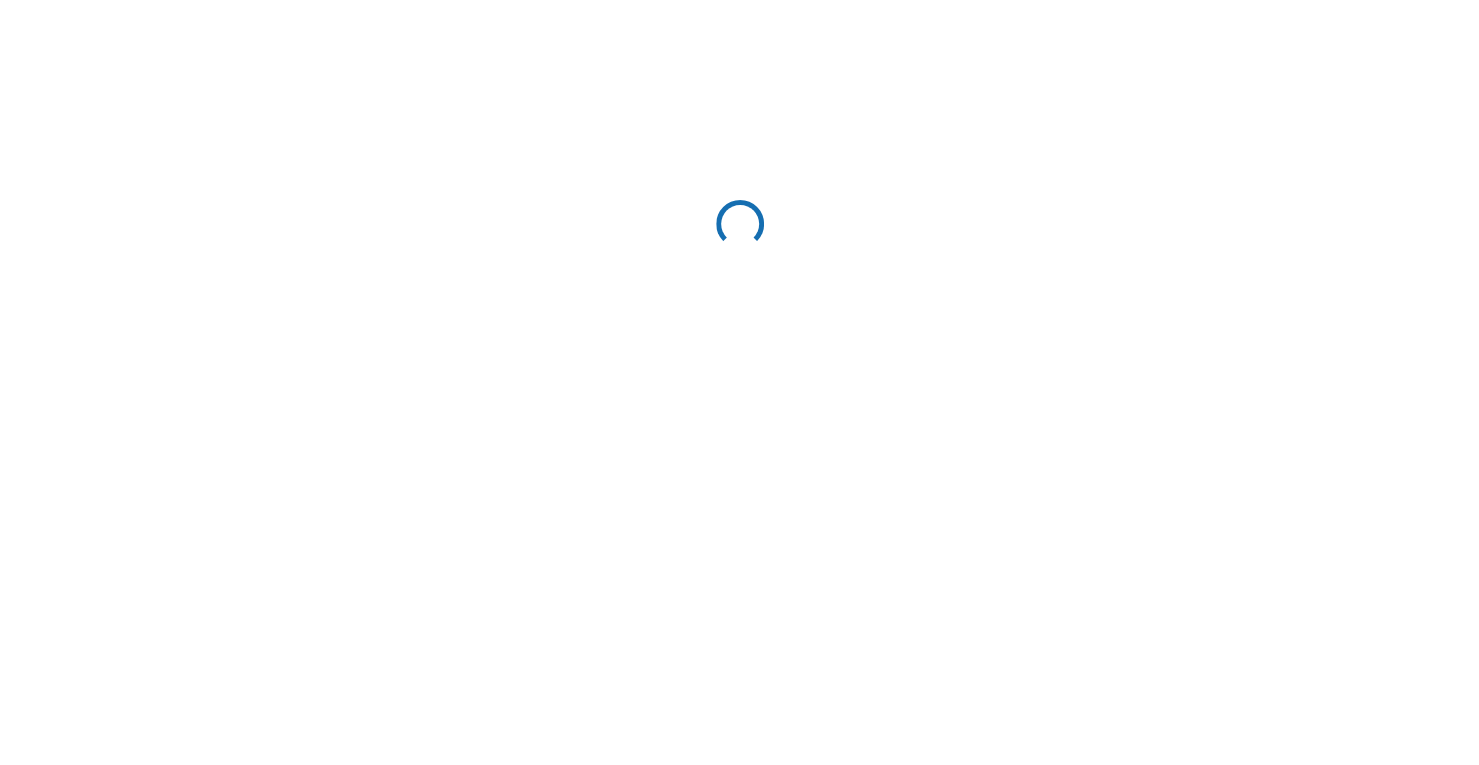 scroll, scrollTop: 0, scrollLeft: 0, axis: both 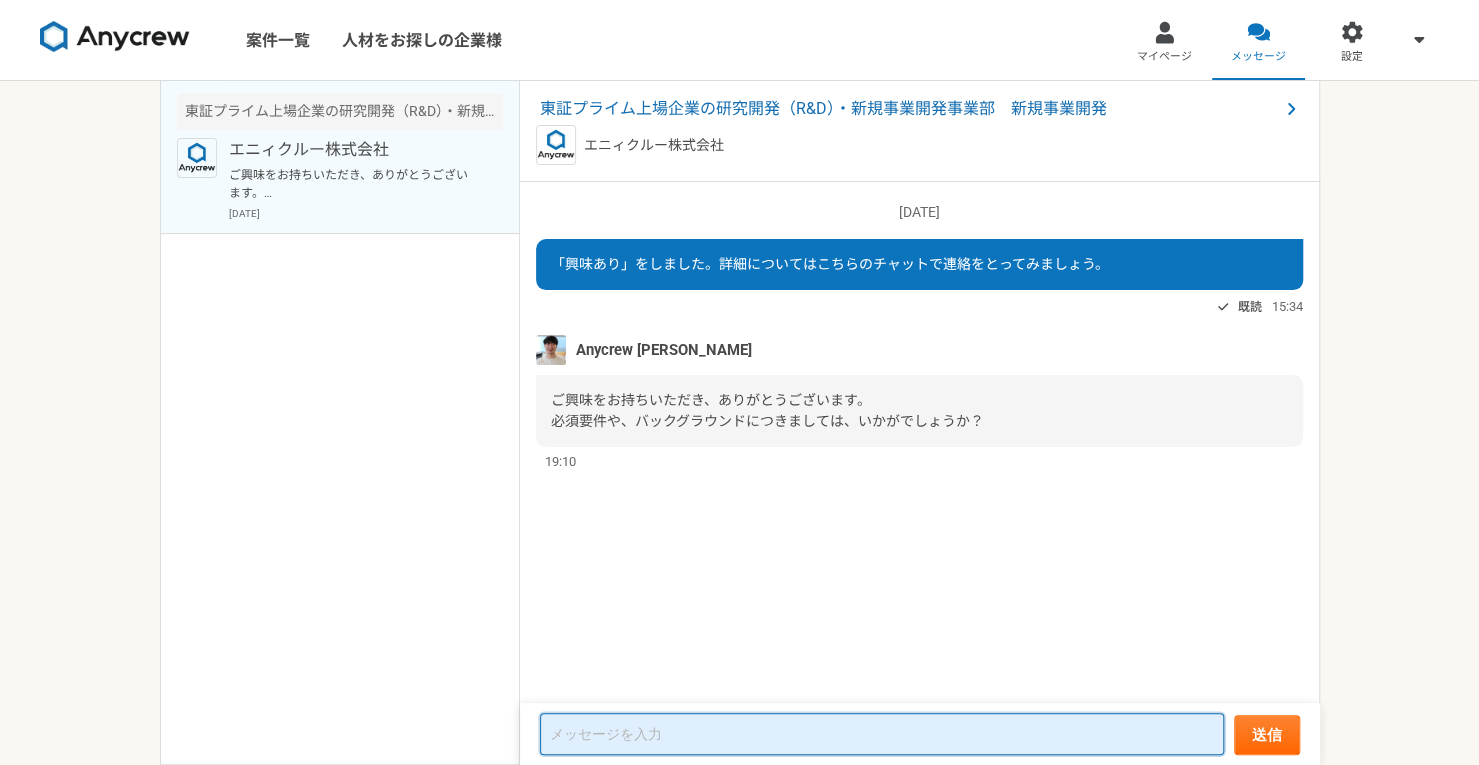 click at bounding box center [882, 734] 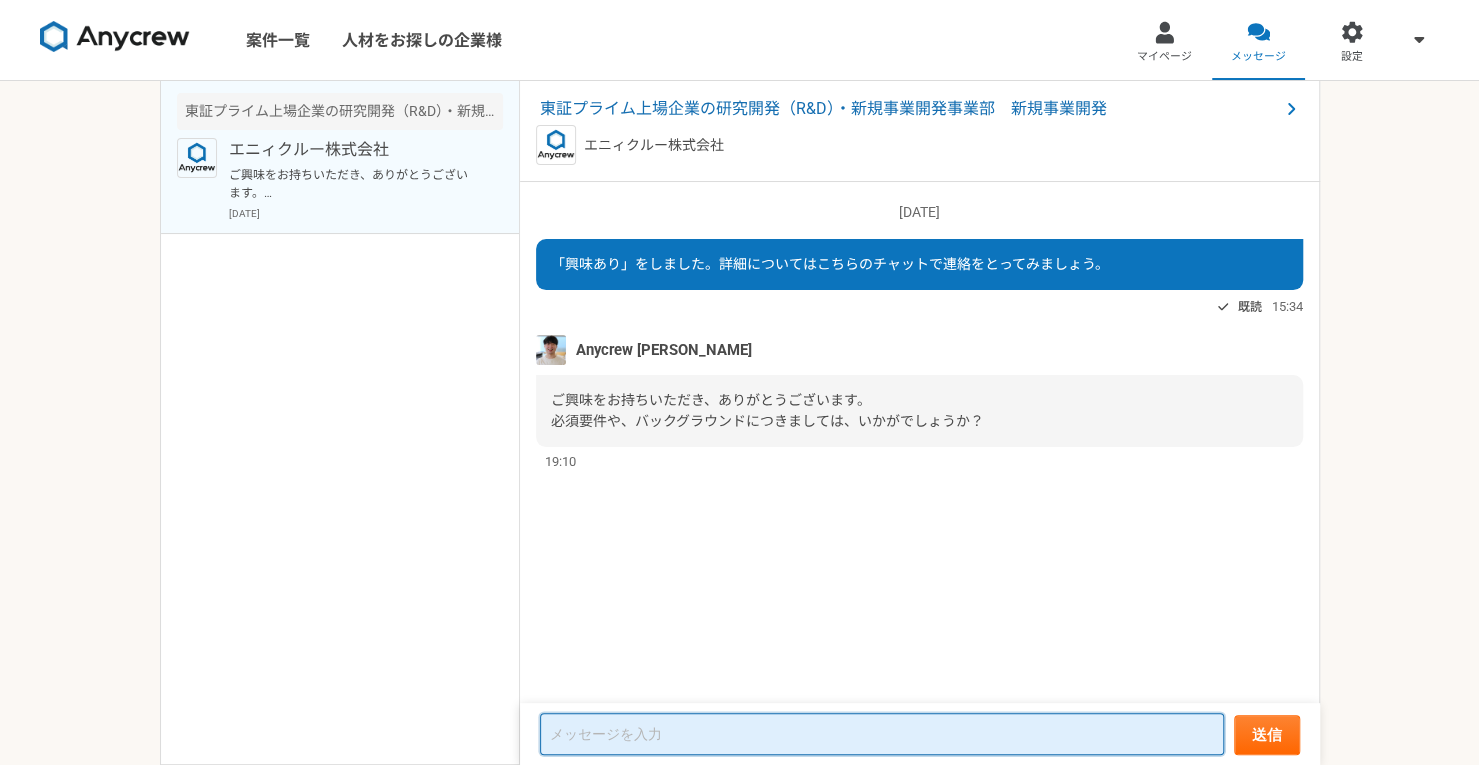 paste on "ご連絡ありがとうございます。" 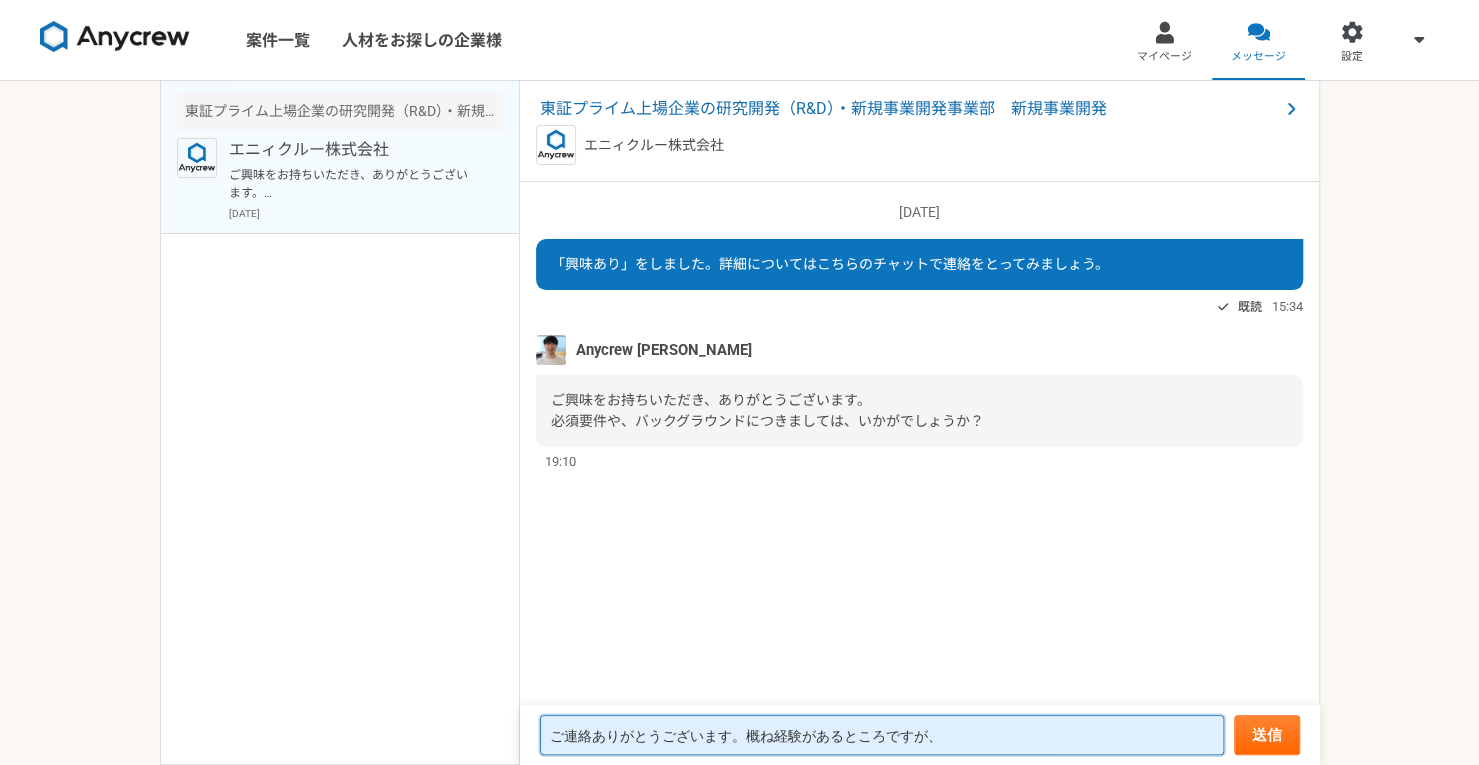 paste on "英語以外は" 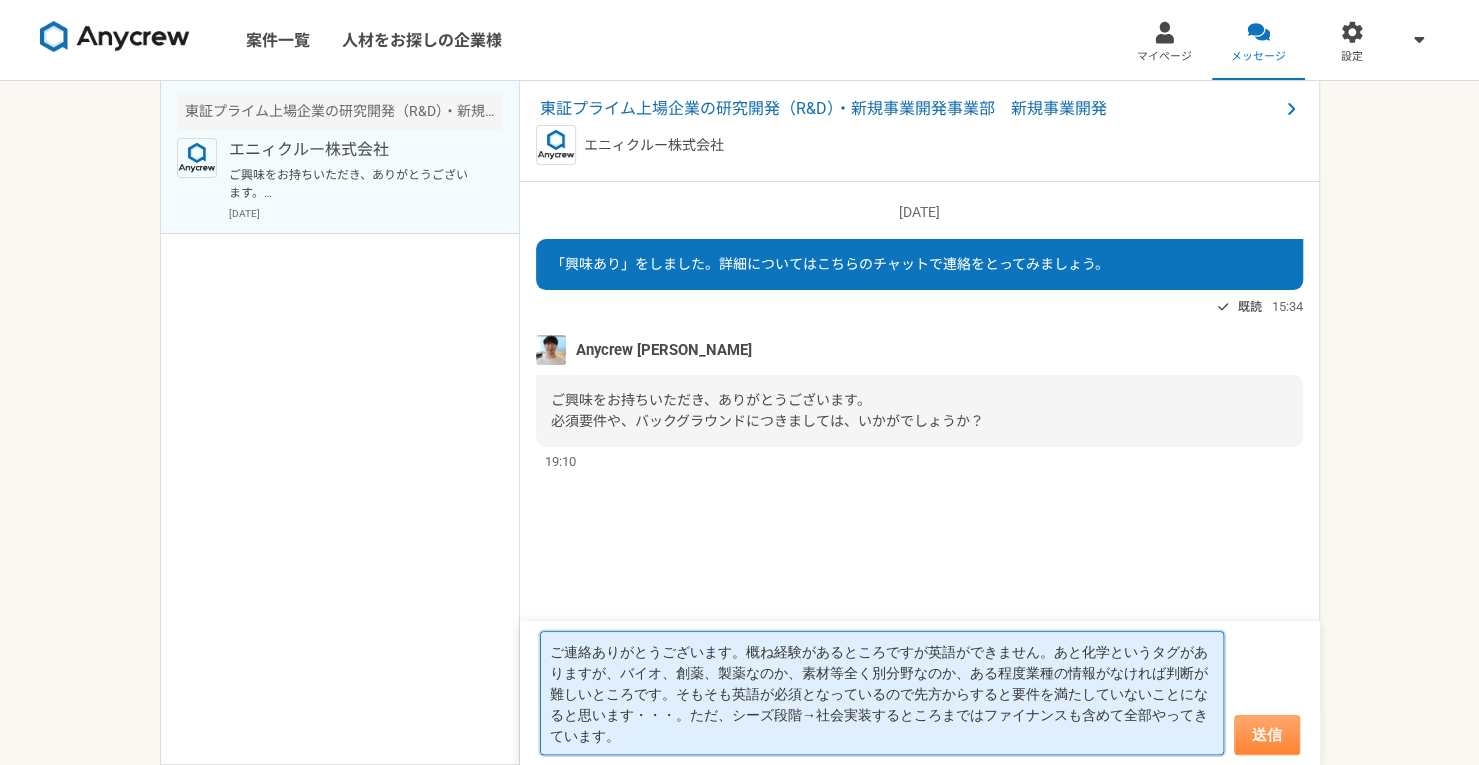 type on "ご連絡ありがとうございます。概ね経験があるところですが英語ができません。あと化学というタグがありますが、バイオ、創薬、製薬なのか、素材等全く別分野なのか、ある程度業種の情報がなければ判断が難しいところです。そもそも英語が必須となっているので先方からすると要件を満たしていないことになると思います・・・。ただ、シーズ段階→社会実装するところまではファイナンスも含めて全部やってきています。" 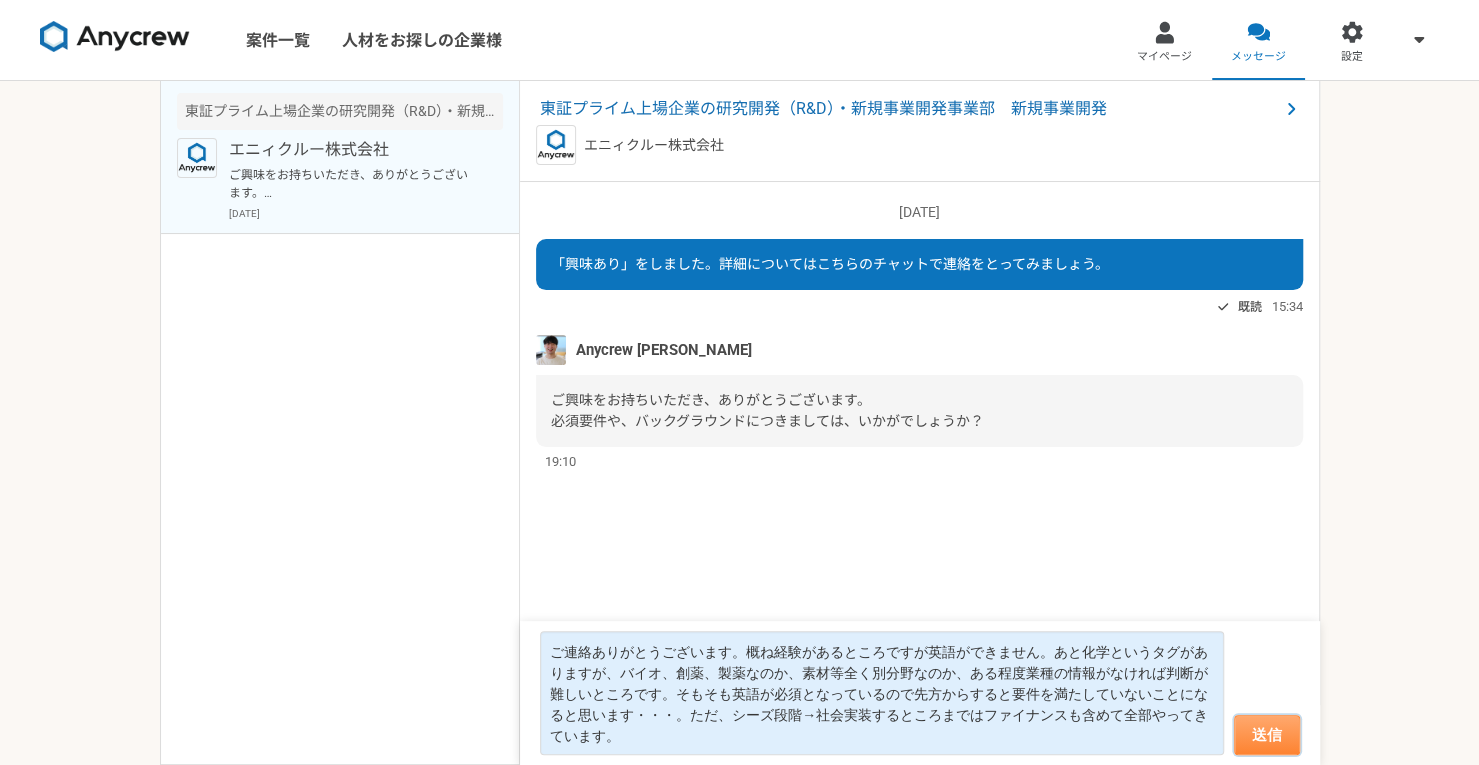 click on "送信" at bounding box center [1267, 735] 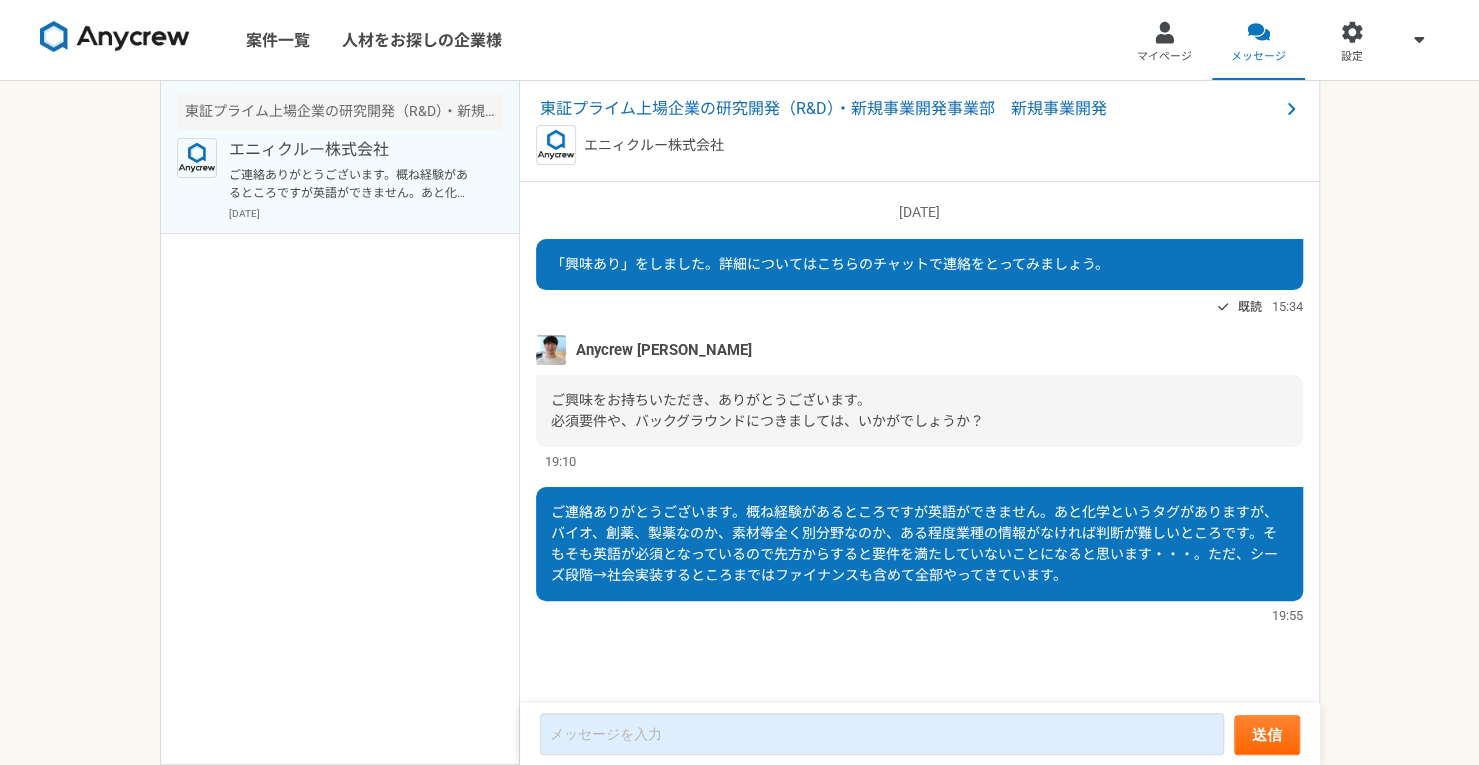 click on "東証プライム上場企業の研究開発（R&D）・新規事業開発事業部　新規事業開発 エニィクルー株式会社 ご連絡ありがとうございます。概ね経験があるところですが英語ができません。あと化学というタグがありますが、バイオ、創薬、製薬なのか、素材等全く別分野なのか、ある程度業種の情報がなければ判断が難しいところです。そもそも英語が必須となっているので先方からすると要件を満たしていないことになると思います・・・。ただ、シーズ段階→社会実装するところまではファイナンスも含めて全部やってきています。 [DATE]" at bounding box center (340, 423) 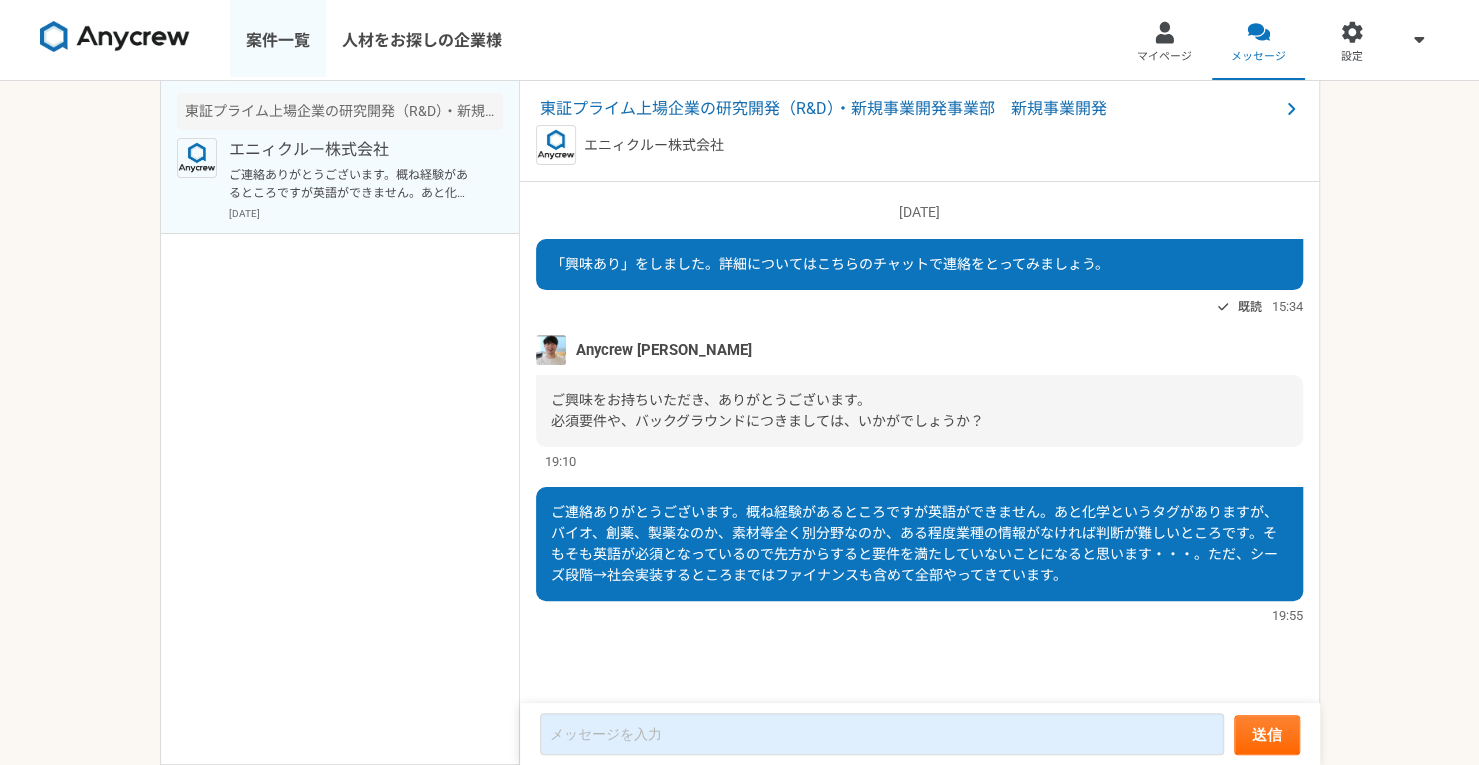 click on "案件一覧" at bounding box center (278, 40) 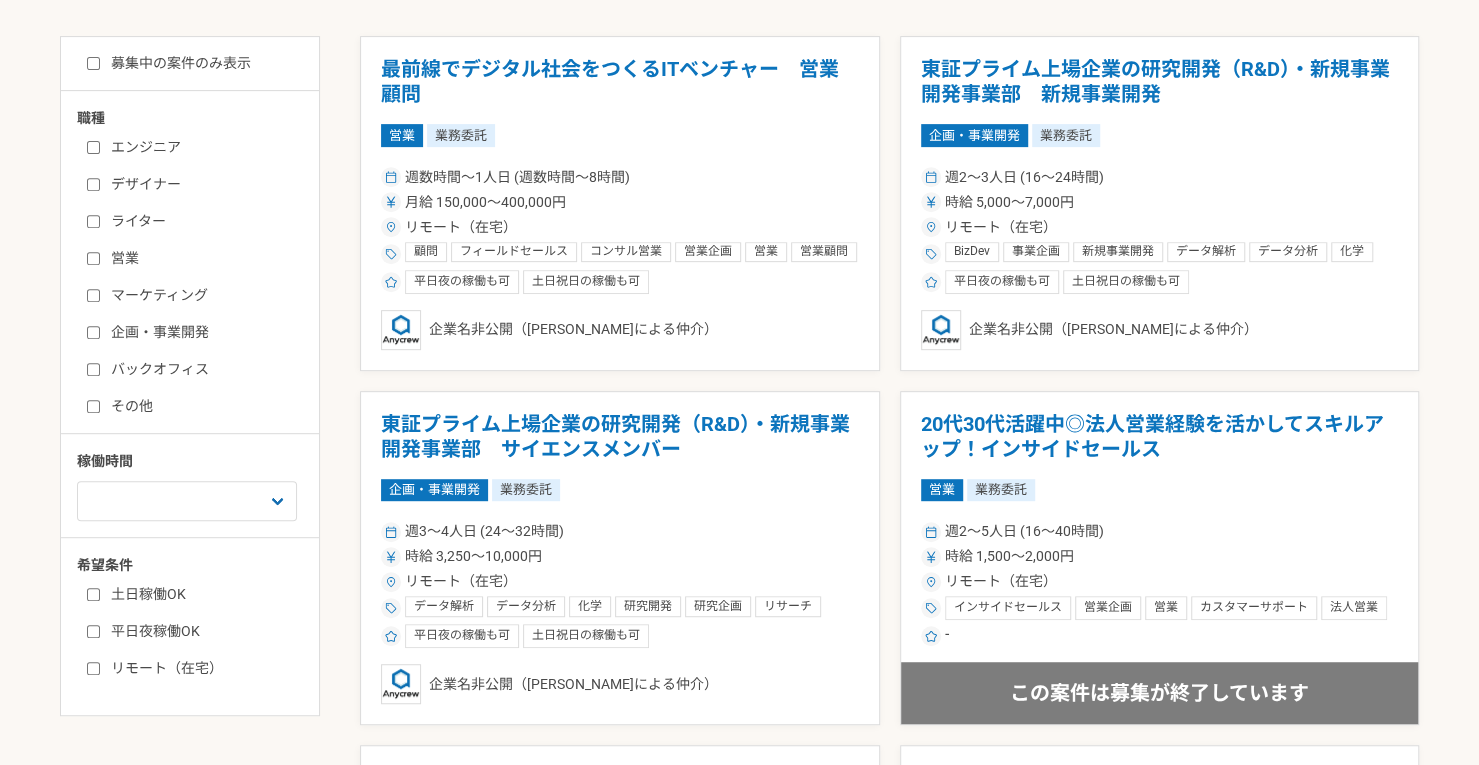 scroll, scrollTop: 400, scrollLeft: 0, axis: vertical 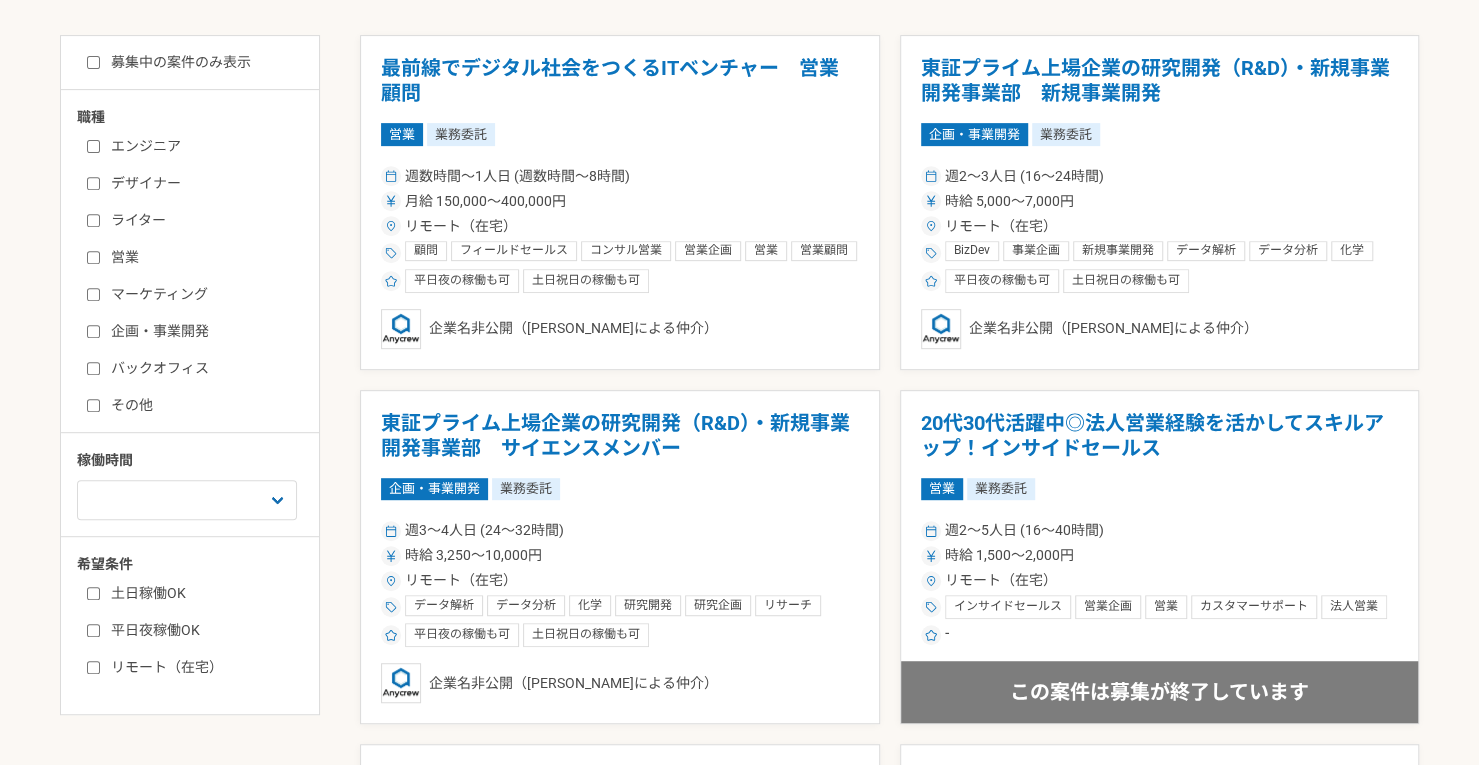 click on "企画・事業開発" at bounding box center [93, 331] 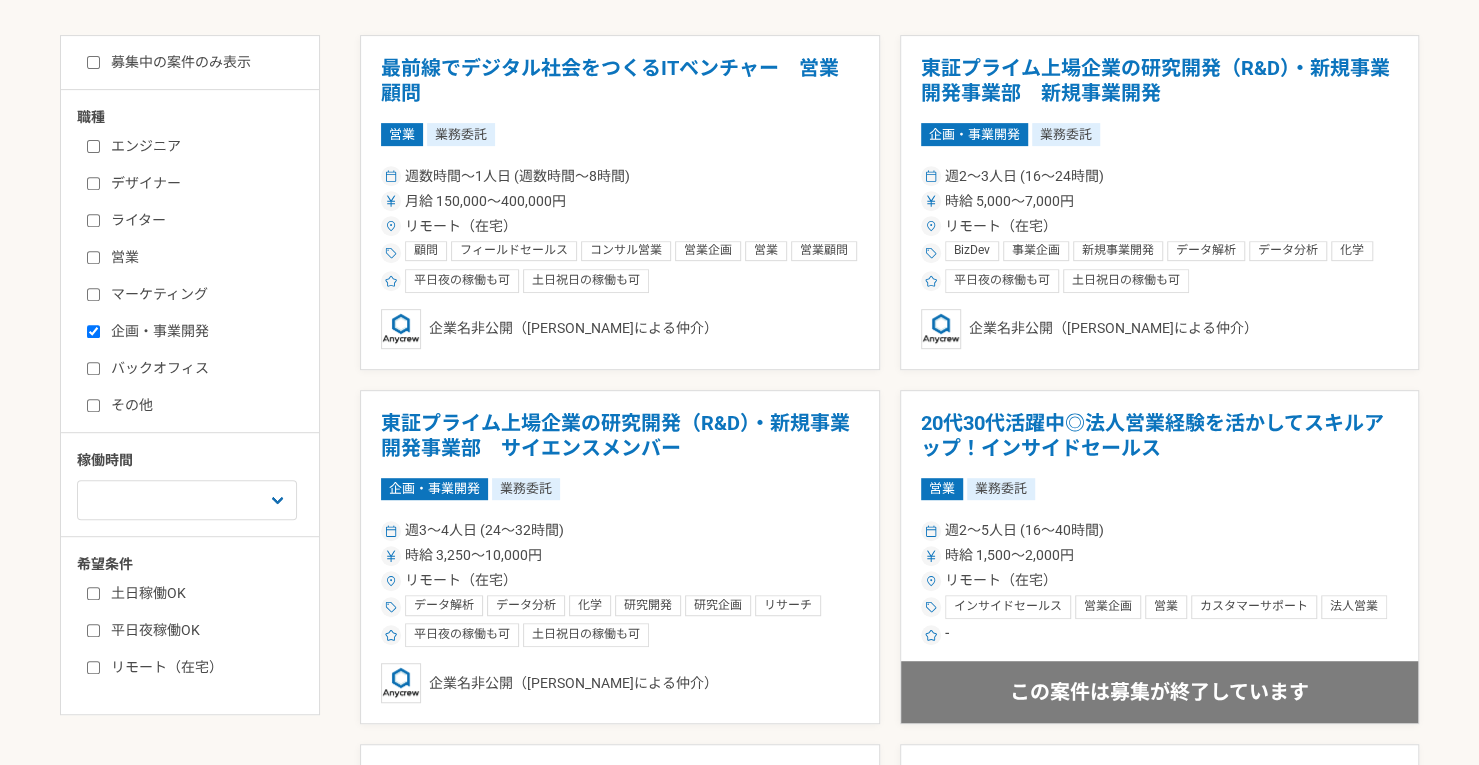 checkbox on "true" 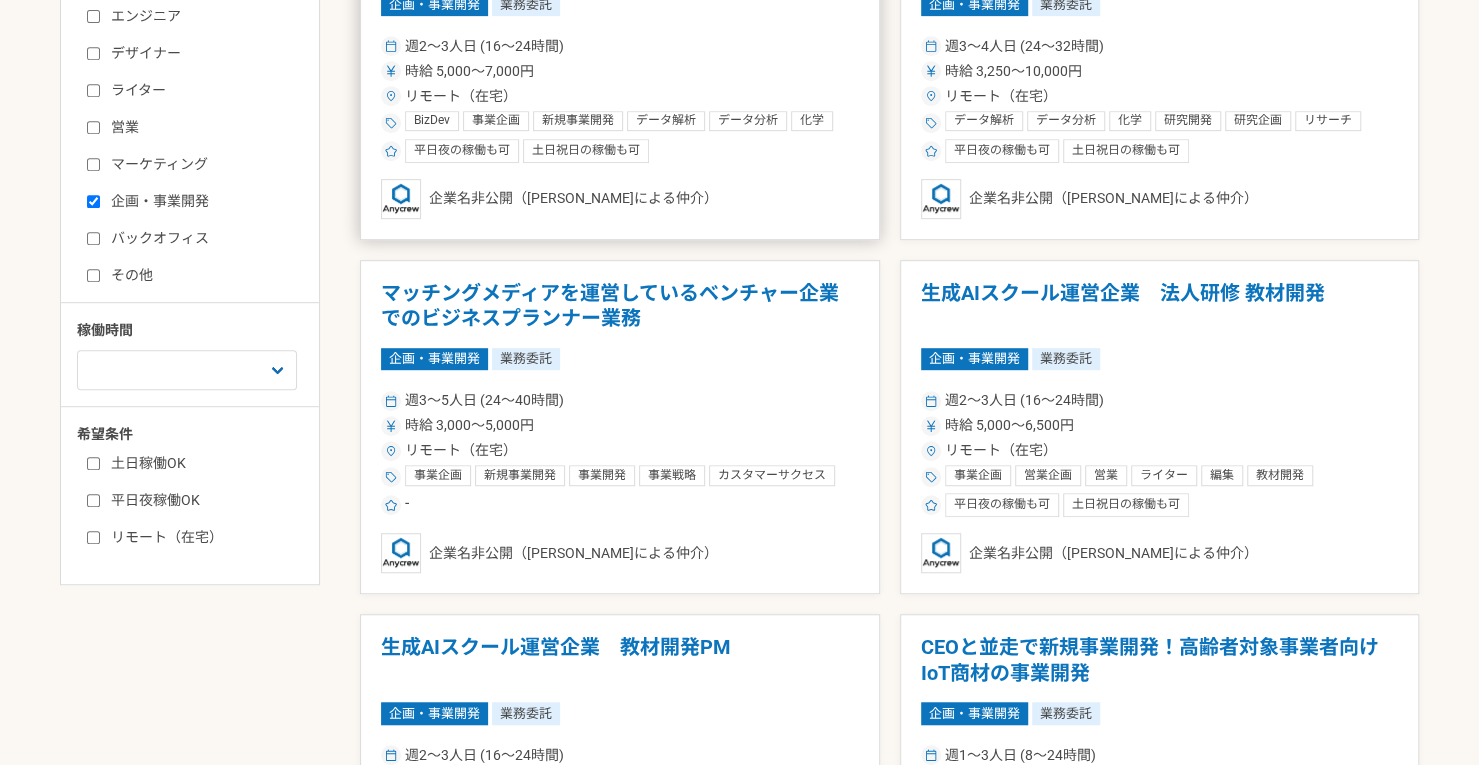 scroll, scrollTop: 532, scrollLeft: 0, axis: vertical 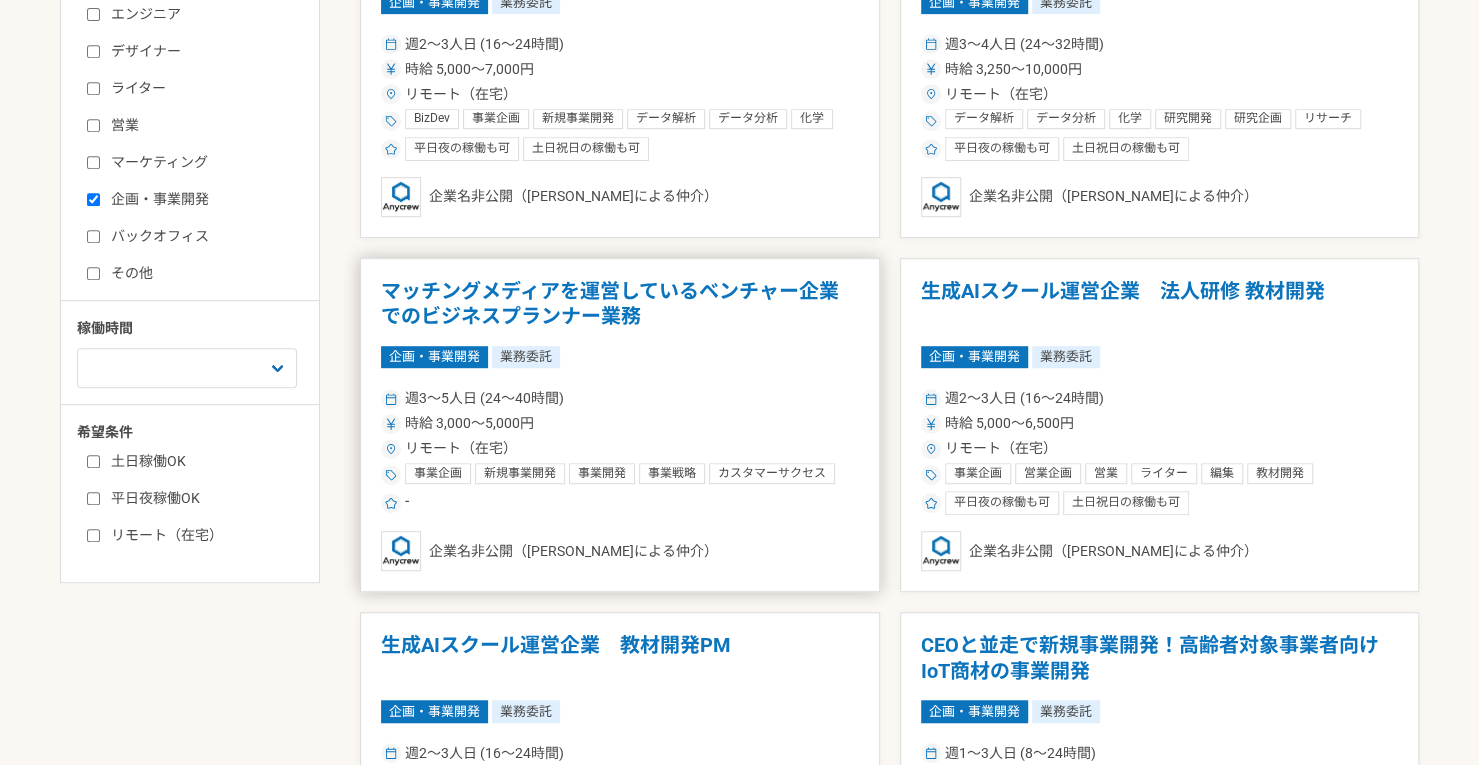 click on "企画・事業開発 業務委託" at bounding box center [620, 357] 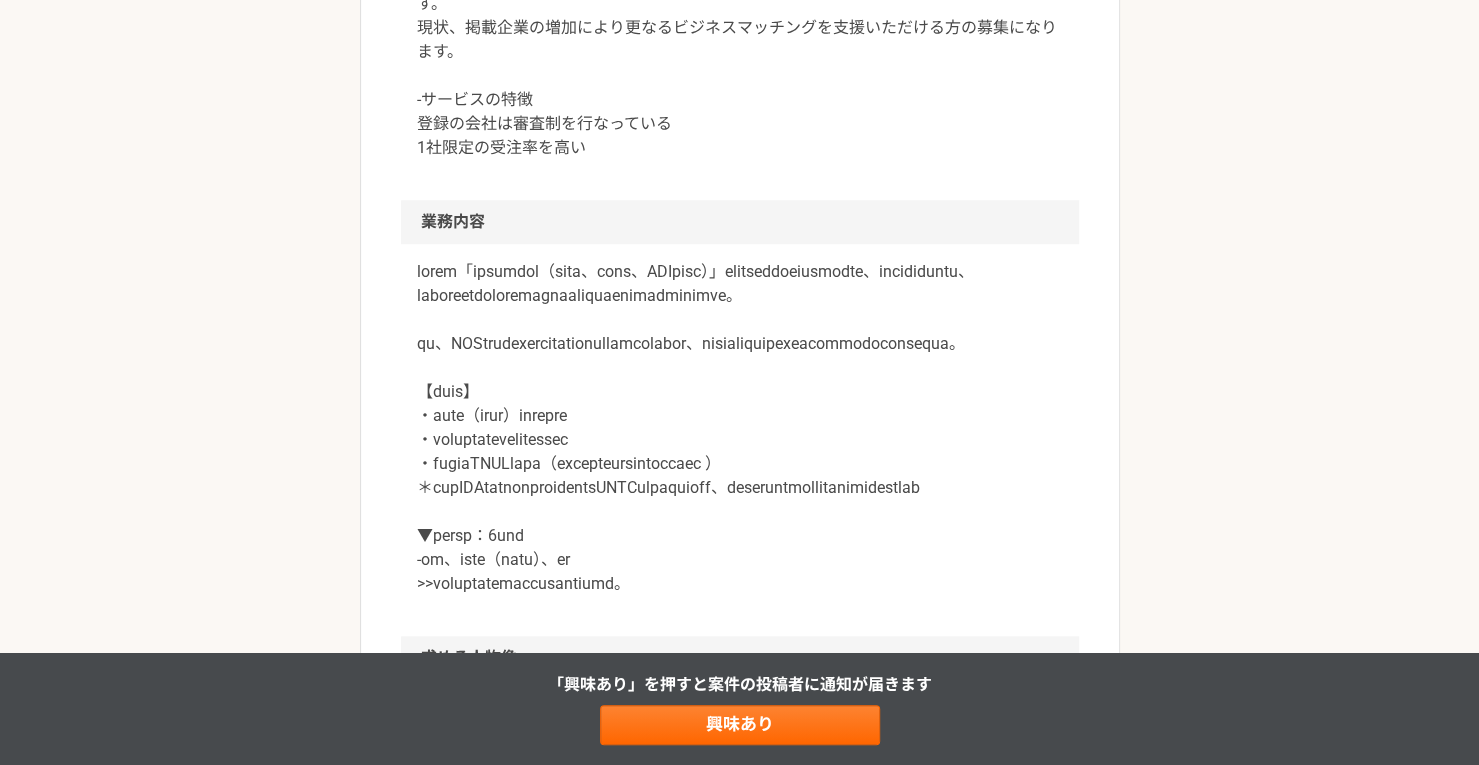 scroll, scrollTop: 798, scrollLeft: 0, axis: vertical 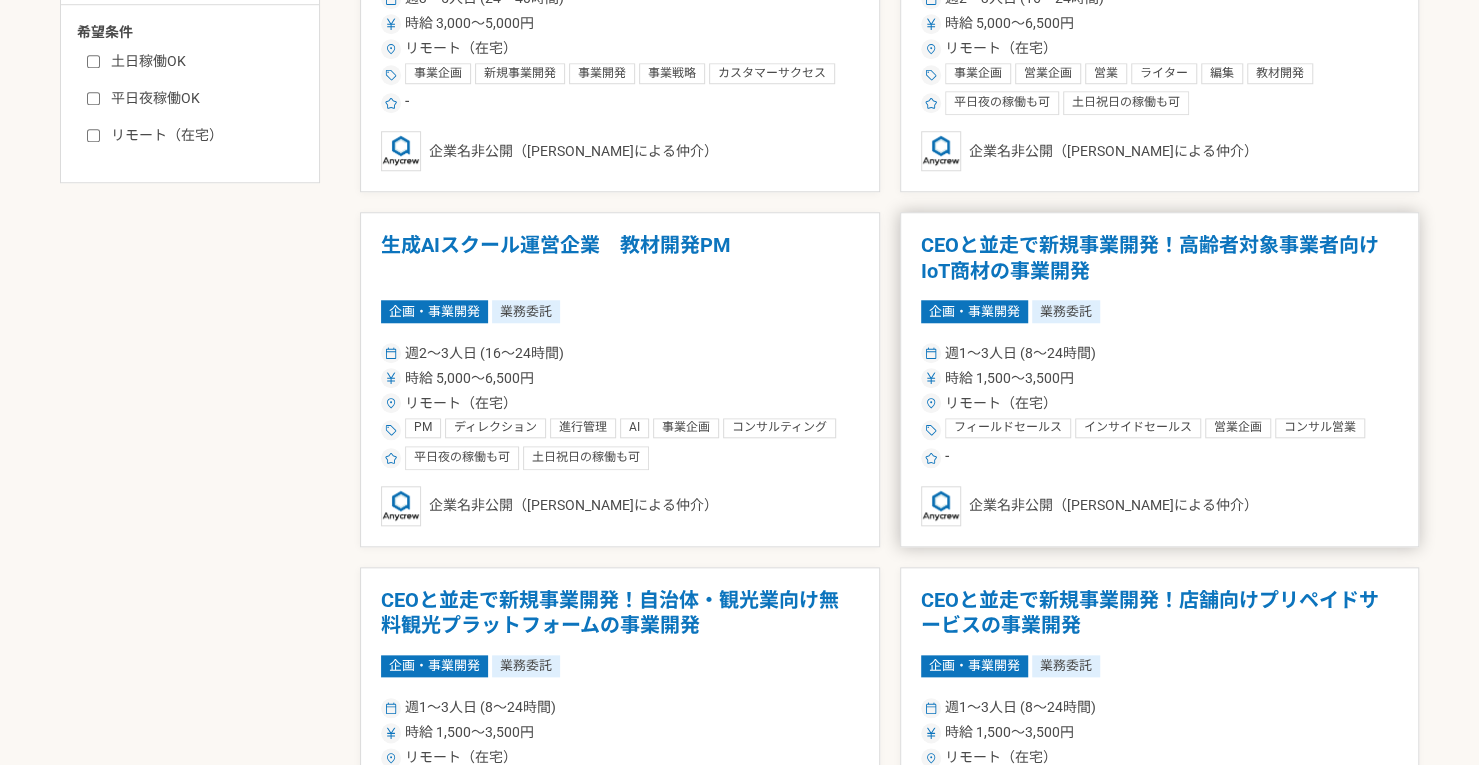 click on "CEOと並走で新規事業開発！高齢者対象事業者向けIoT商材の事業開発" at bounding box center (1160, 258) 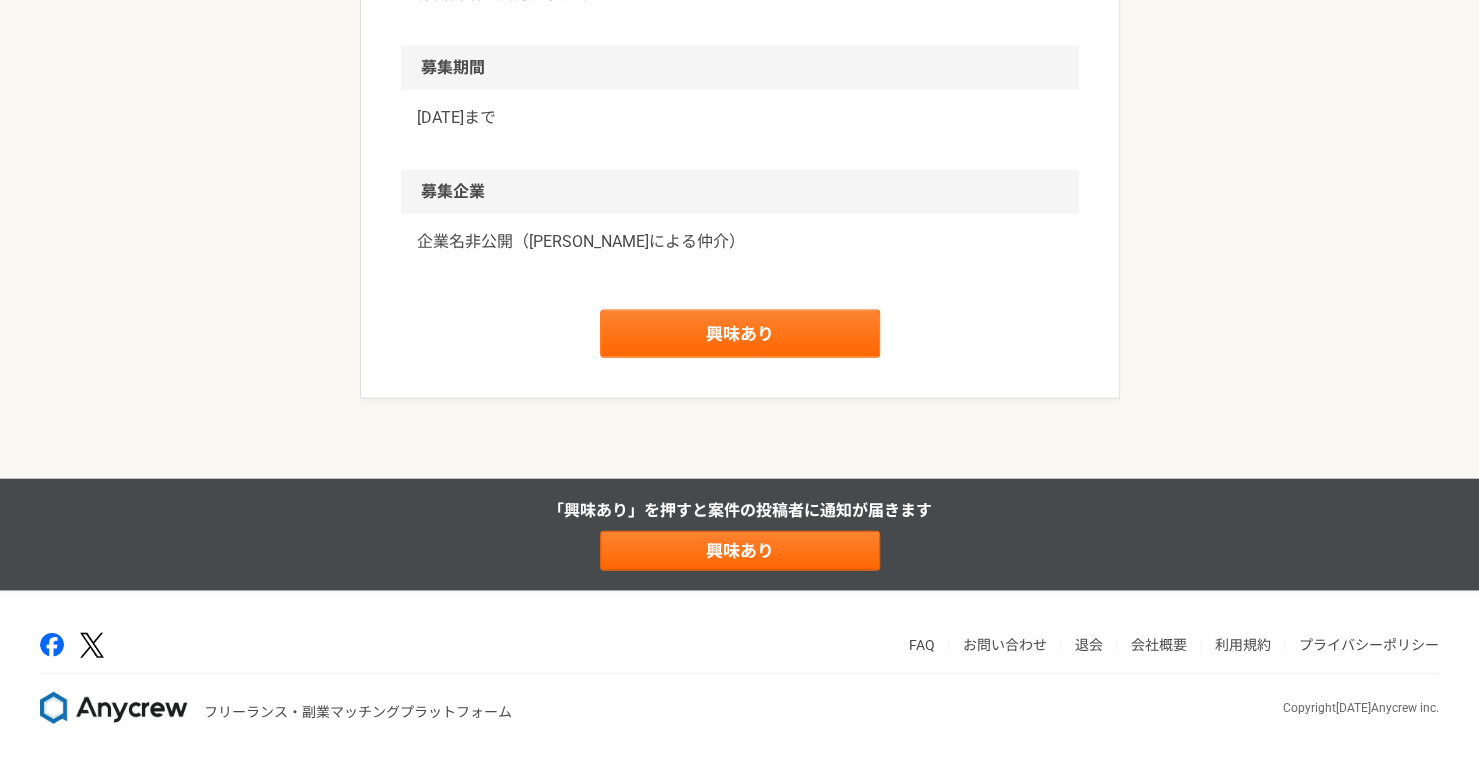 scroll, scrollTop: 2506, scrollLeft: 0, axis: vertical 